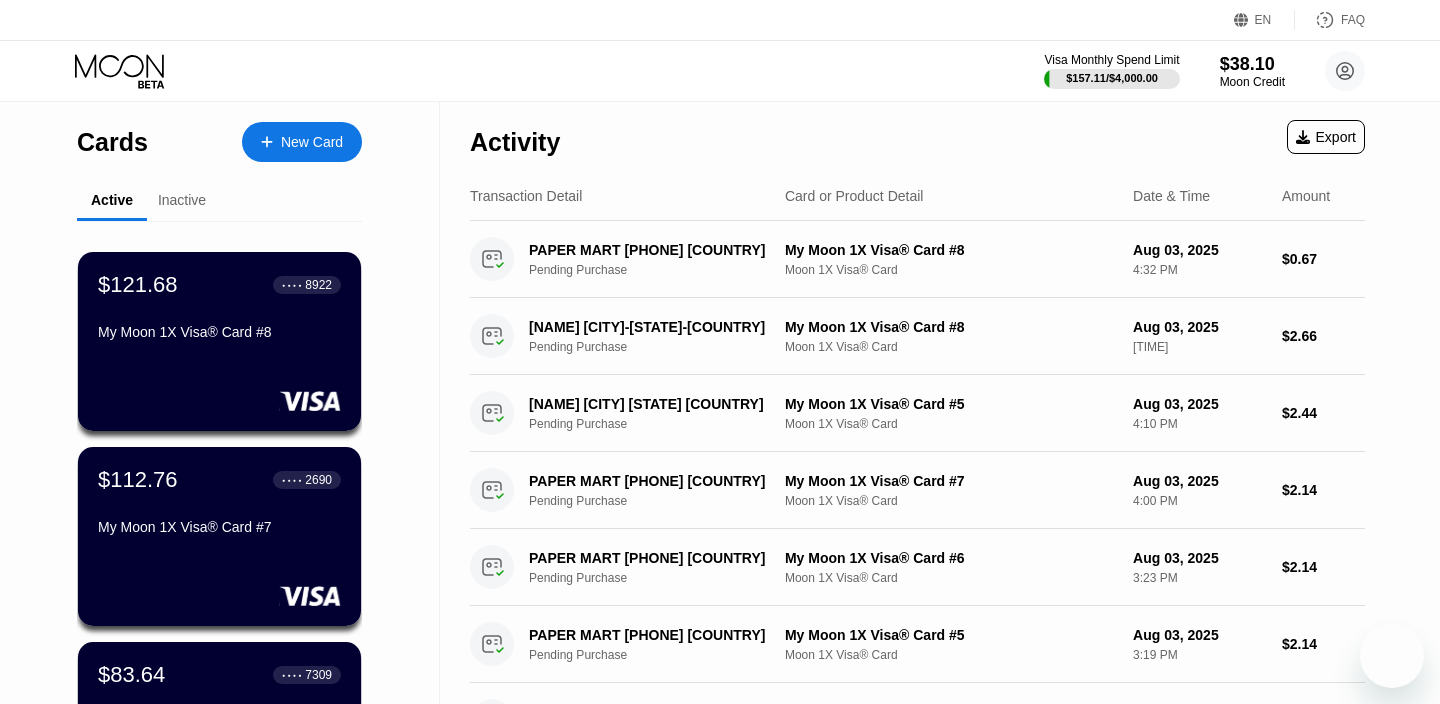 scroll, scrollTop: 2, scrollLeft: 0, axis: vertical 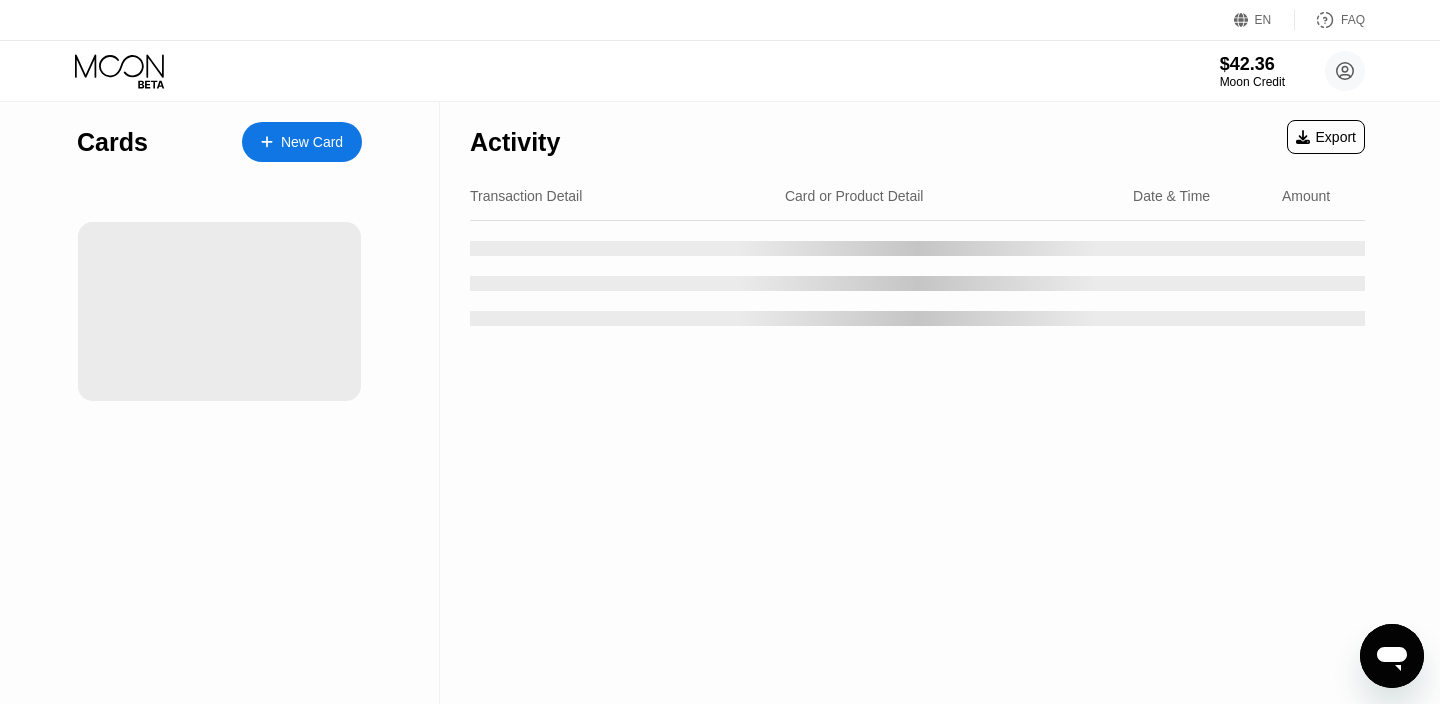 click on "$42.36 Moon Credit londrikjaa@yopmail.com  Home Settings Support Careers About Us Log out Privacy policy Terms" at bounding box center [720, 71] 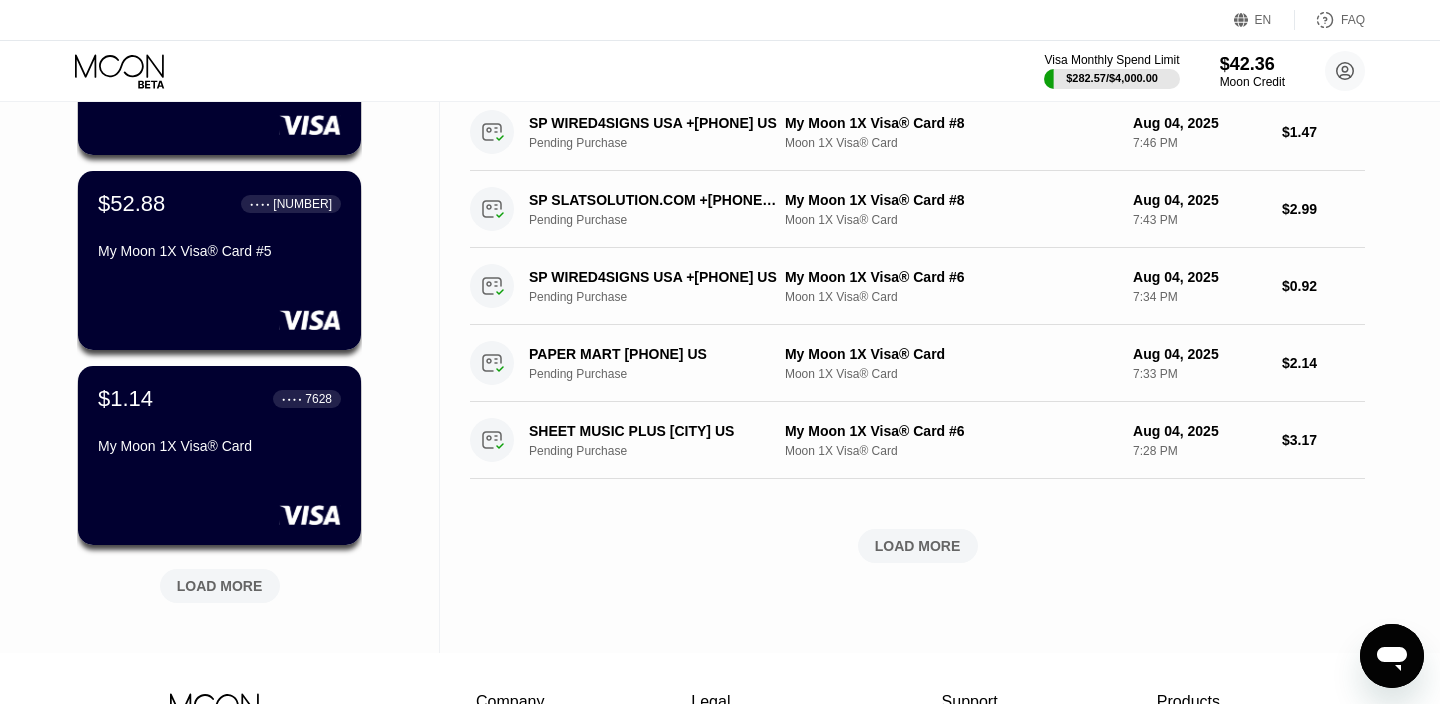 scroll, scrollTop: 670, scrollLeft: 0, axis: vertical 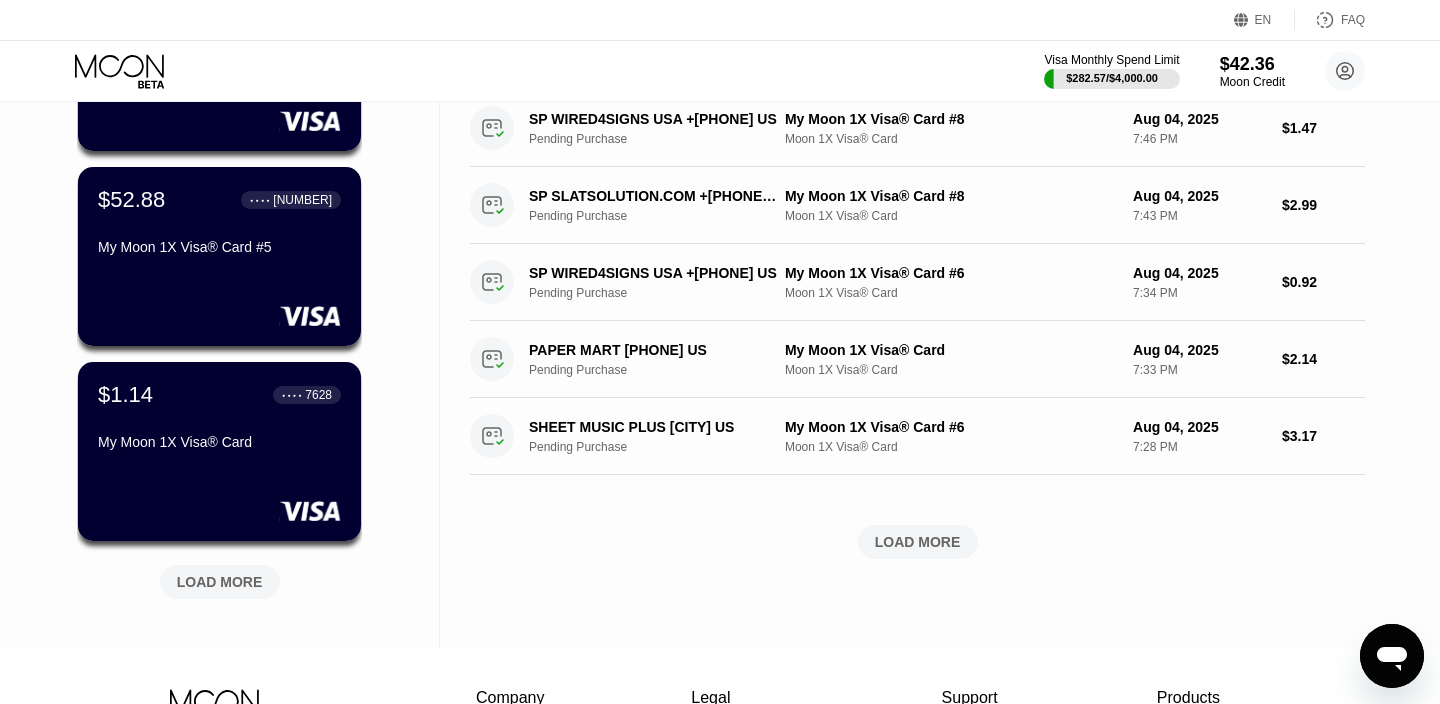 click on "LOAD MORE" at bounding box center (220, 582) 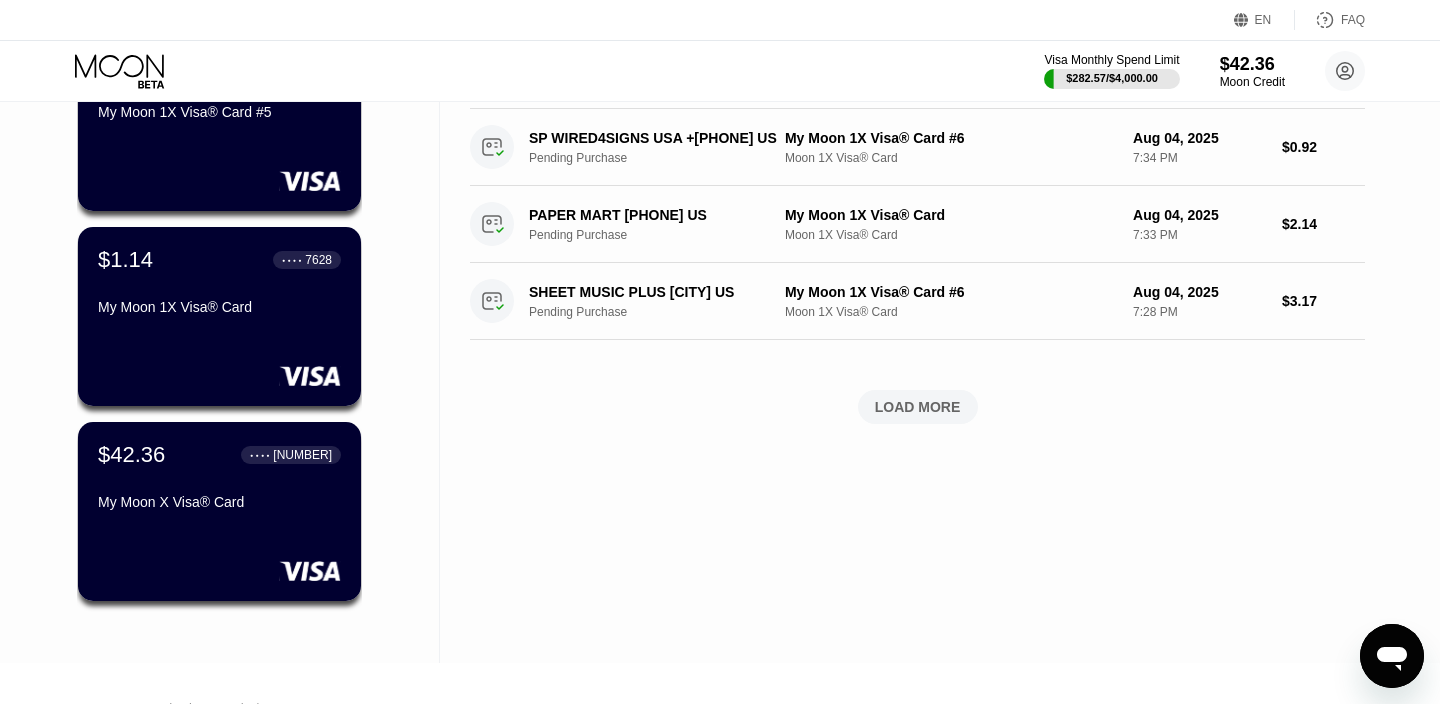 scroll, scrollTop: 806, scrollLeft: 0, axis: vertical 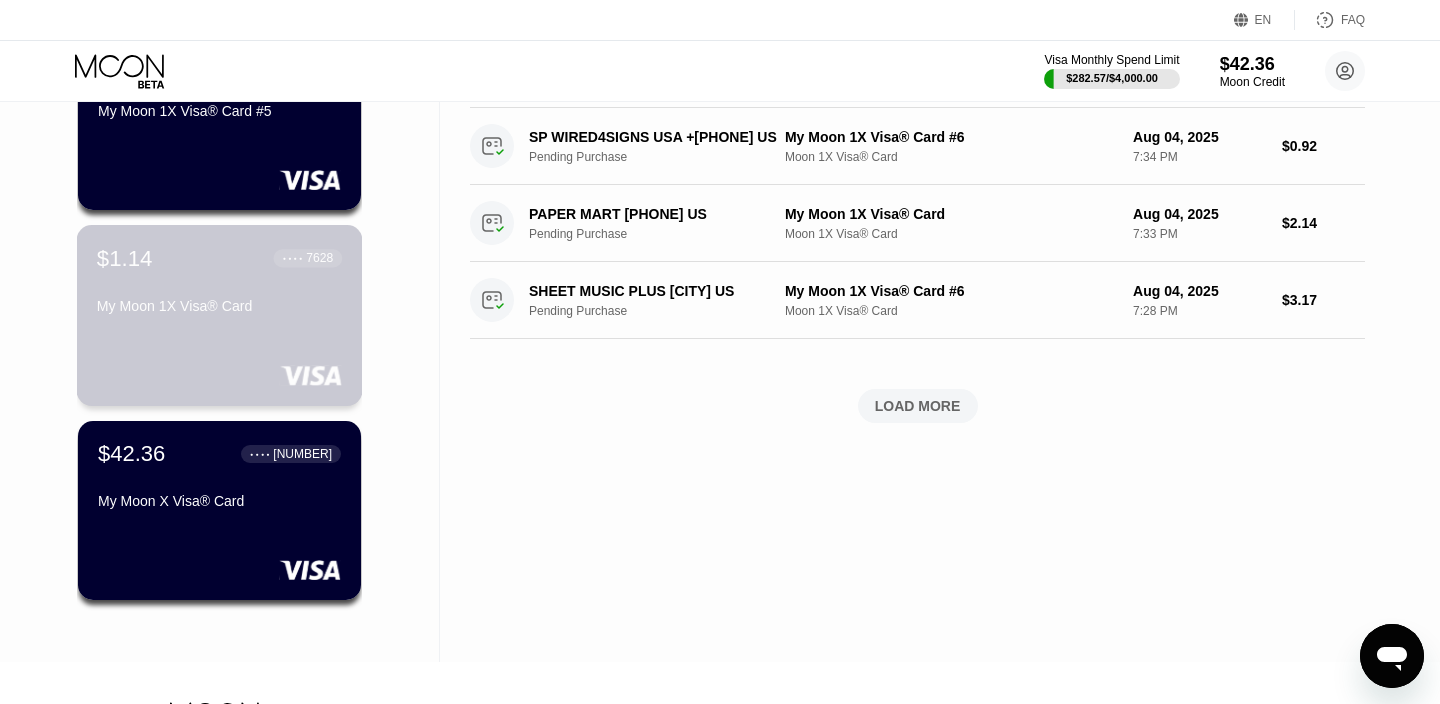 click on "My Moon 1X Visa® Card" at bounding box center [219, 310] 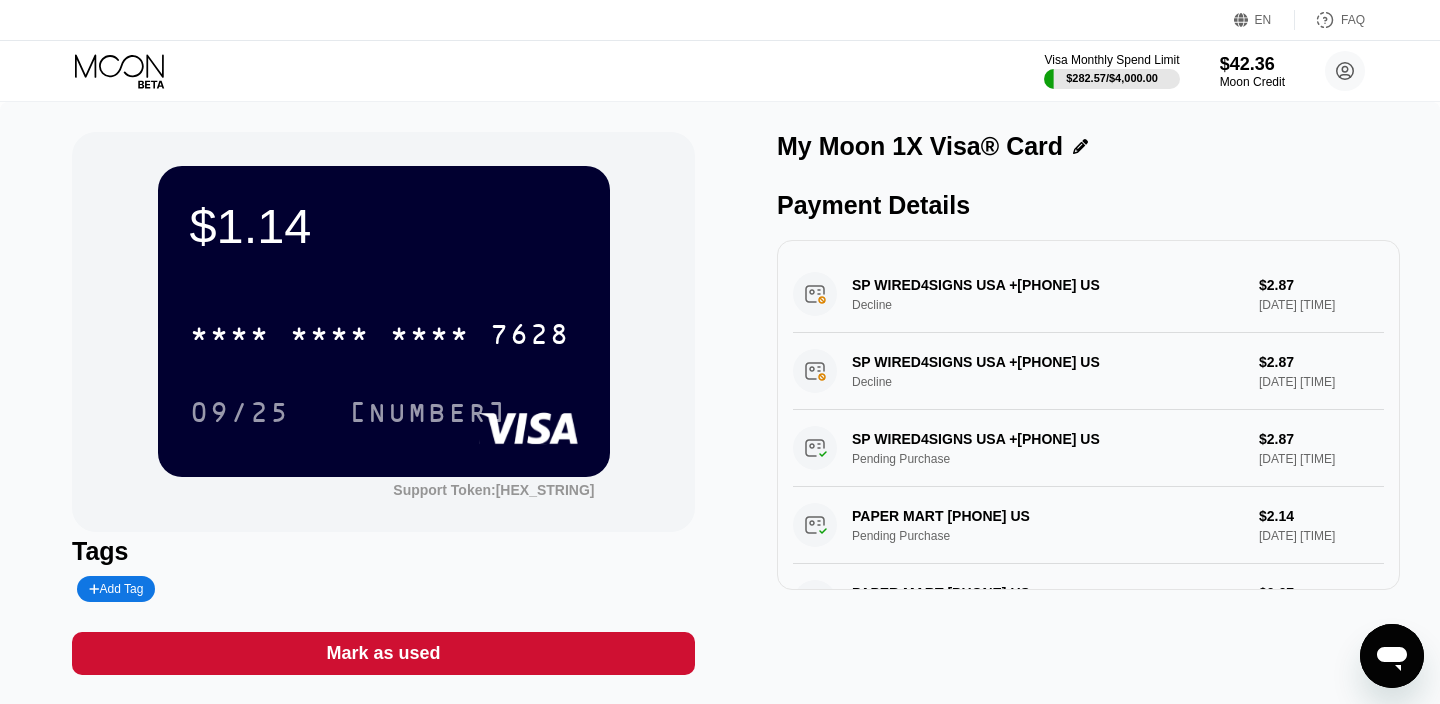 click on "Mark as used" at bounding box center [383, 653] 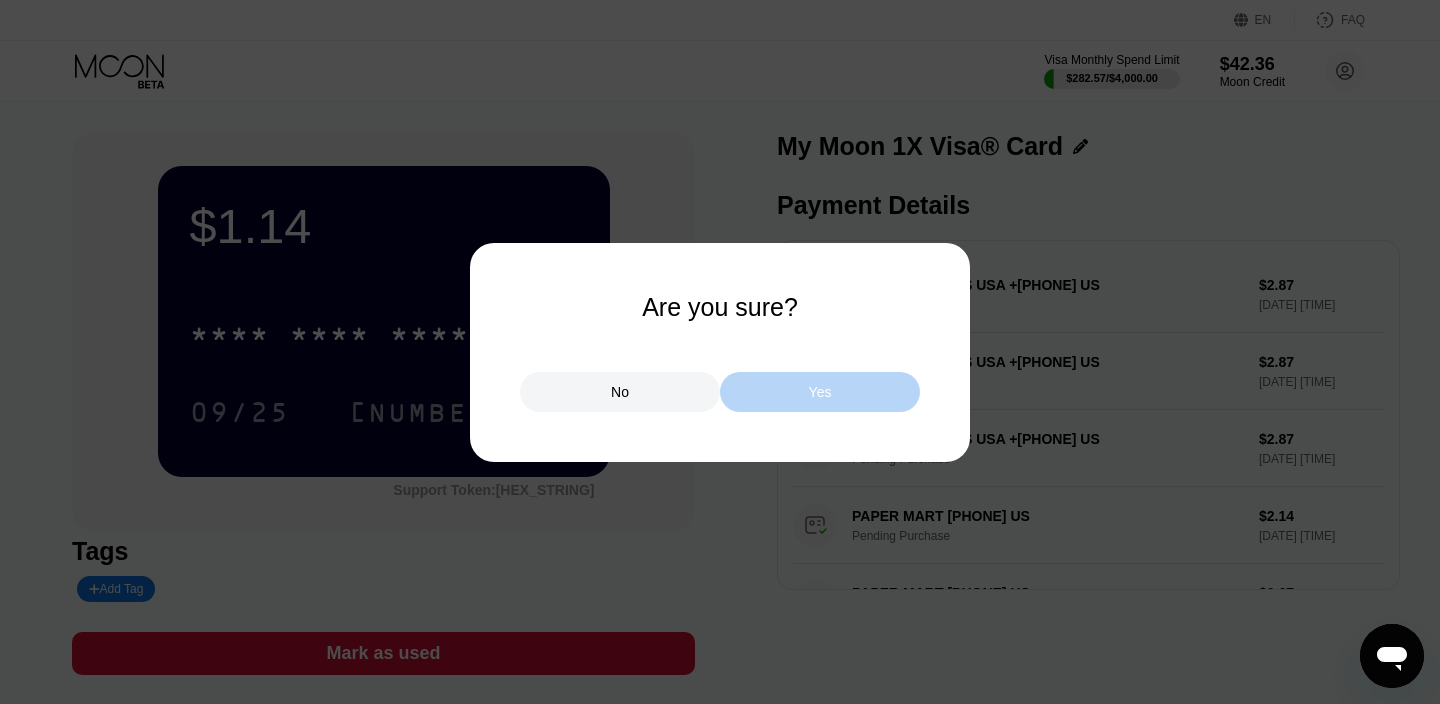 click on "Yes" at bounding box center (820, 392) 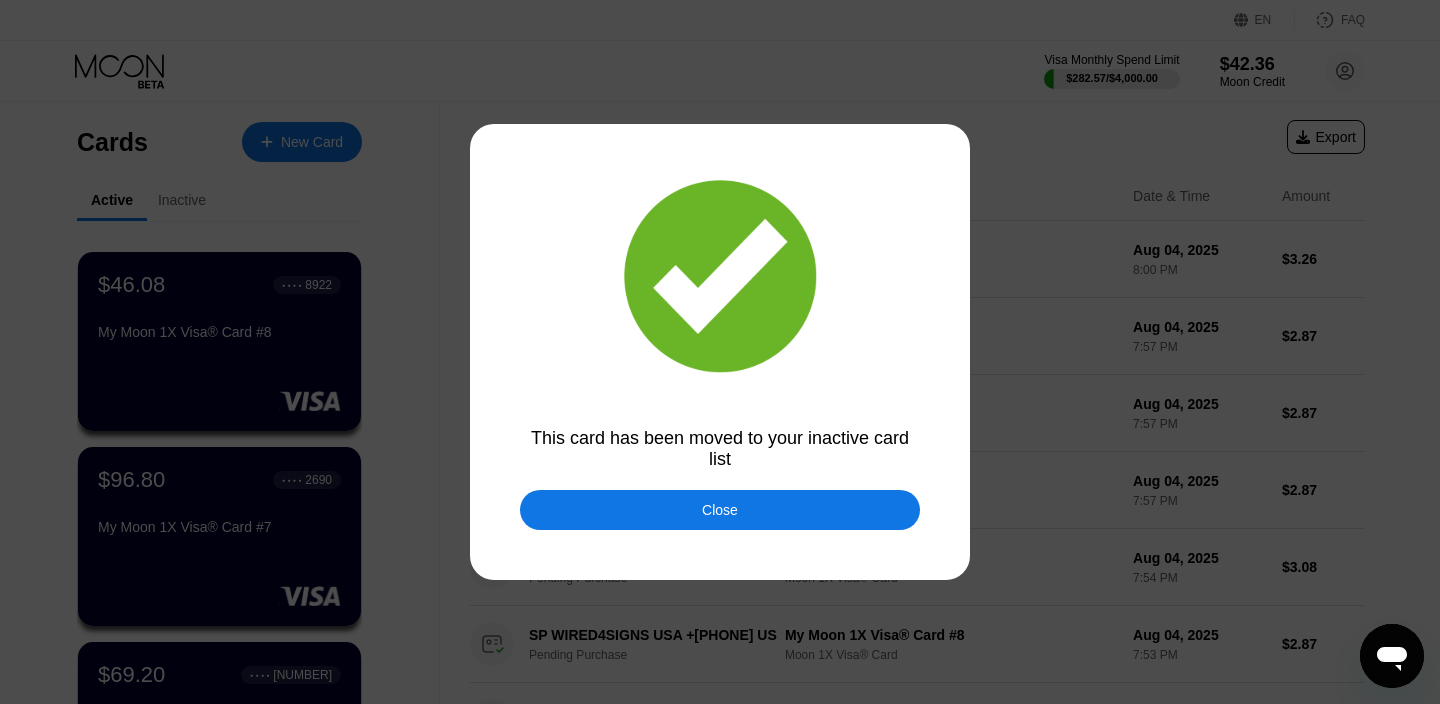 click on "Close" at bounding box center [720, 510] 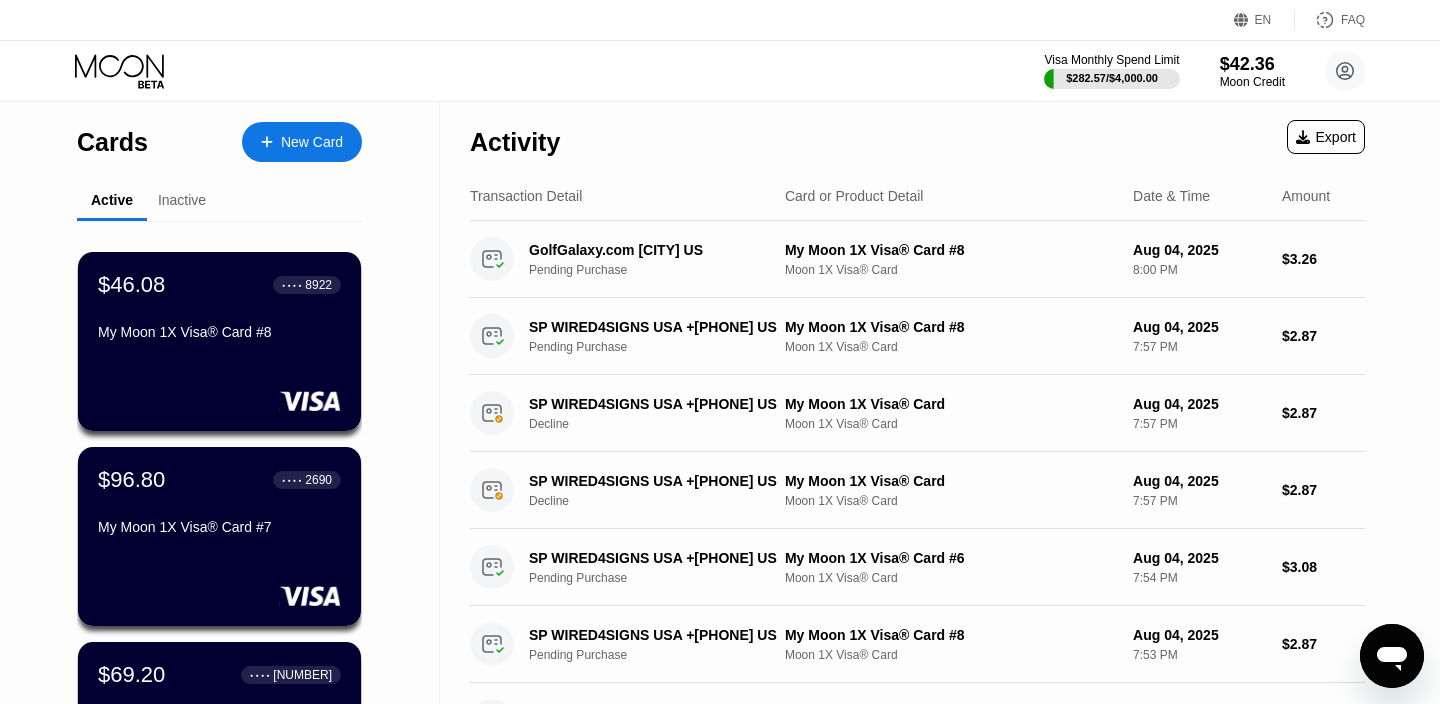 scroll, scrollTop: 15, scrollLeft: 0, axis: vertical 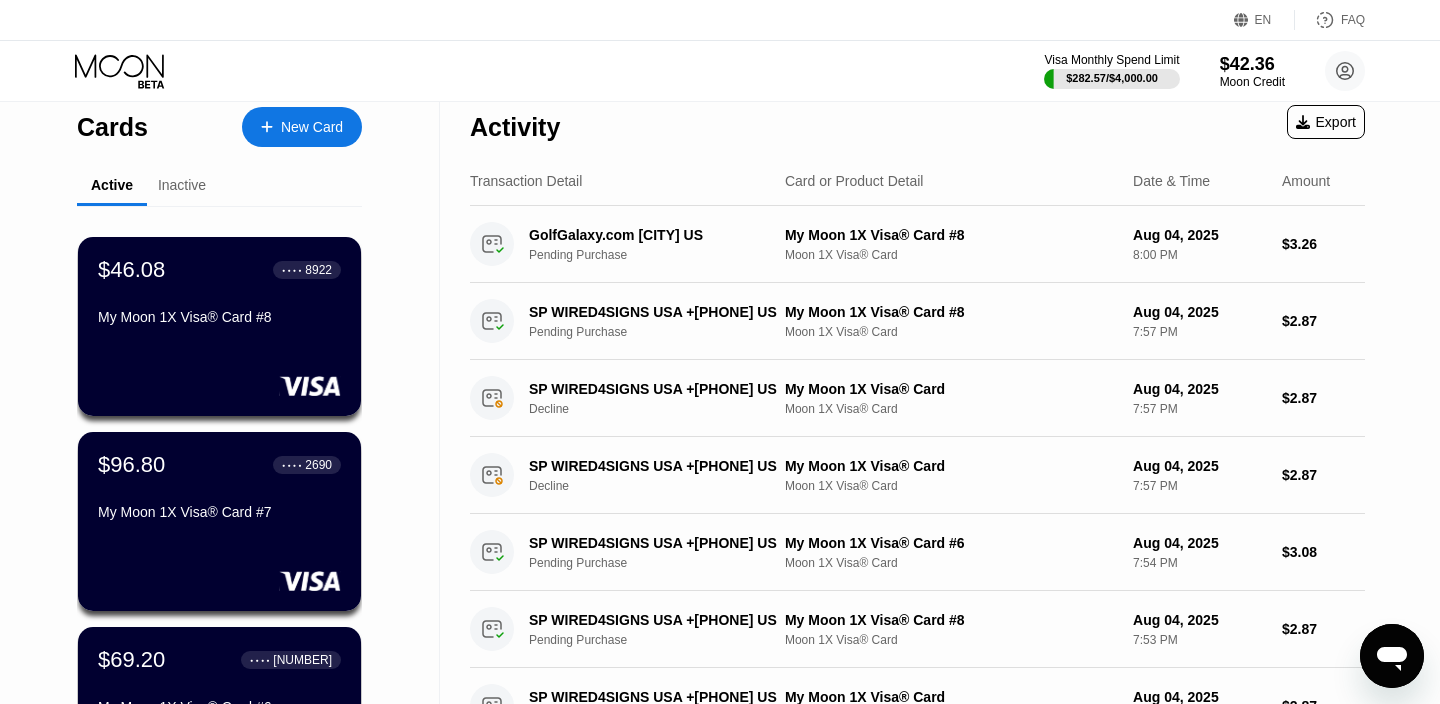click on "Cards    New Card Active Inactive $46.08 ● ● ● ● 8922 My Moon 1X Visa® Card #8 $96.80 ● ● ● ● 2690 My Moon 1X Visa® Card #7 $69.20 ● ● ● ● 7309 My Moon 1X Visa® Card #6 $52.88 ● ● ● ● 4611 My Moon 1X Visa® Card #5 $42.36 ● ● ● ● 3193 My Moon X Visa® Card $18.04 ● ● ● ● 8056 My Moon 1X Visa® Card #4 $32.27 ● ● ● ● 9535 My Moon 1X Visa® Card #3 $28.24 ● ● ● ● 5772 My Moon 1X Visa® Card #2 $1.14 ● ● ● ● 7628 My Moon 1X Visa® Card" at bounding box center [220, 672] 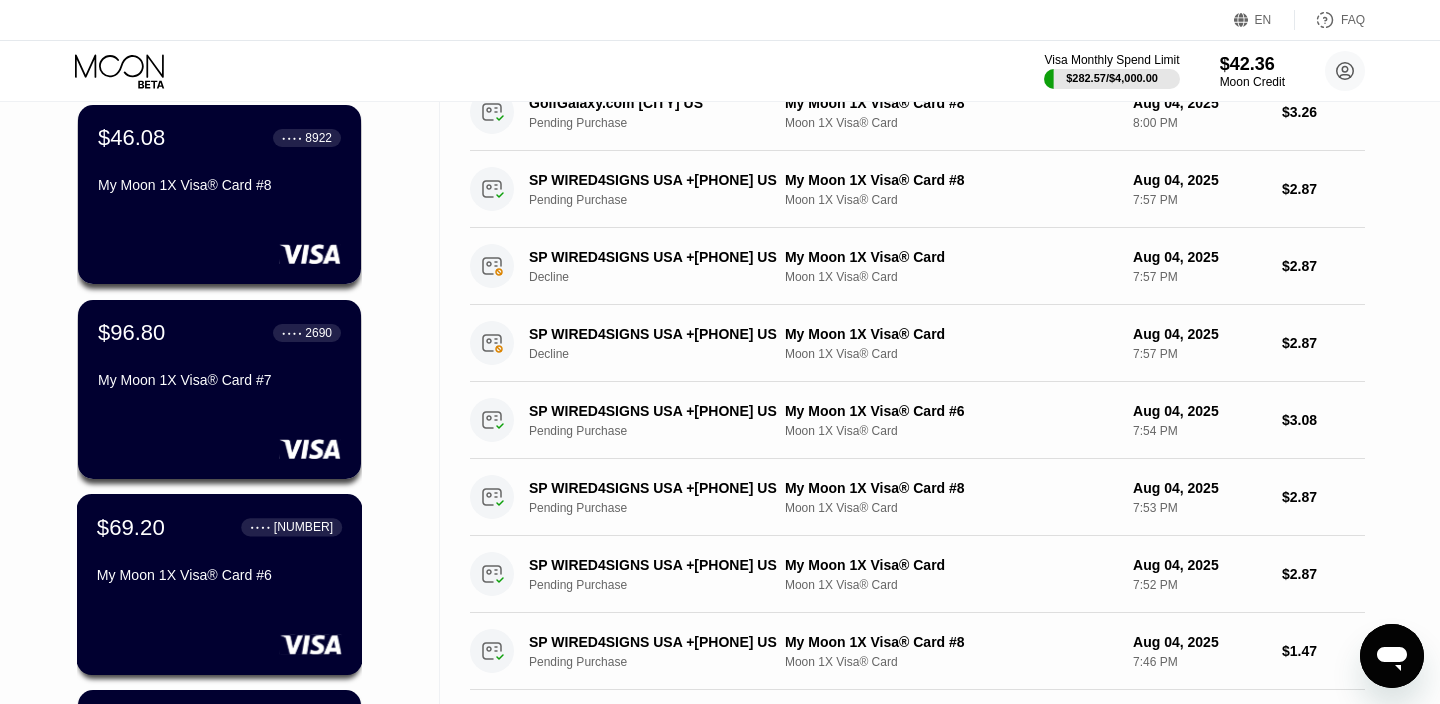 scroll, scrollTop: 0, scrollLeft: 0, axis: both 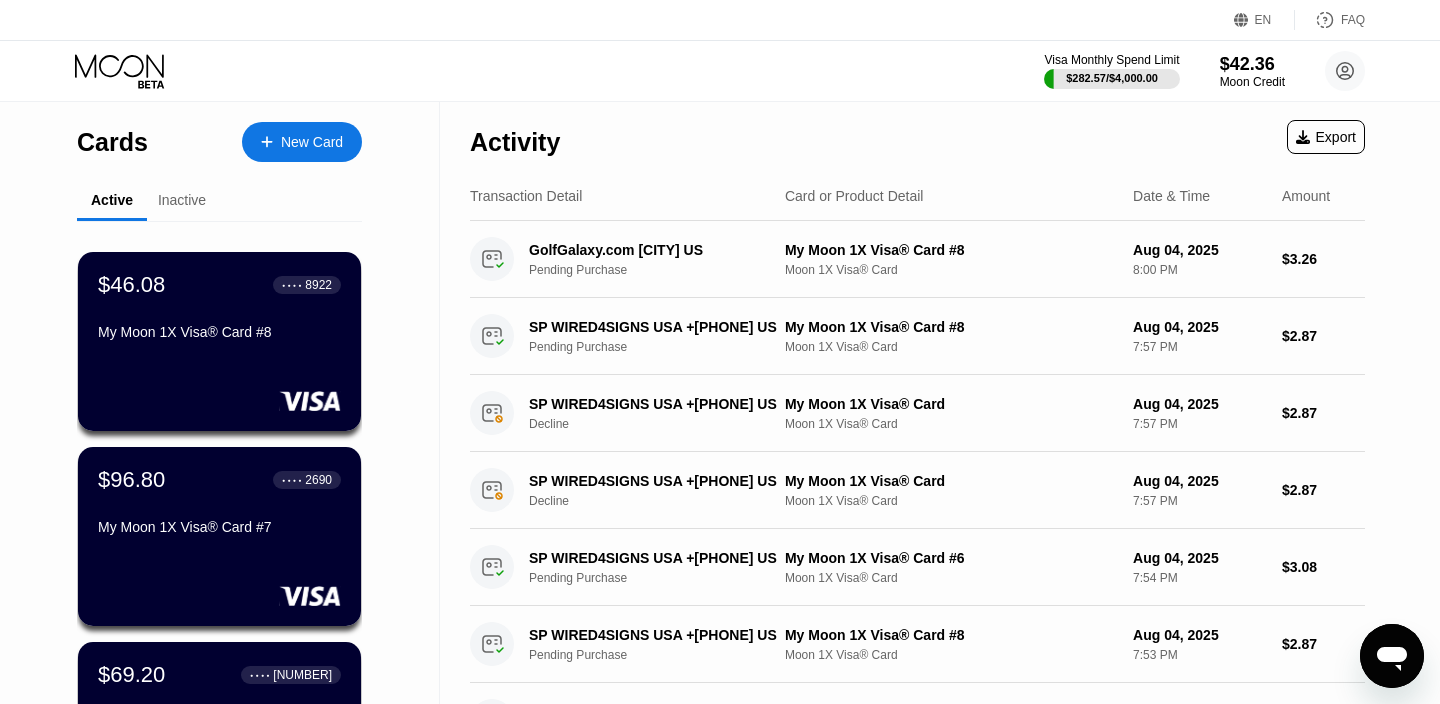 click on "New Card" at bounding box center (312, 142) 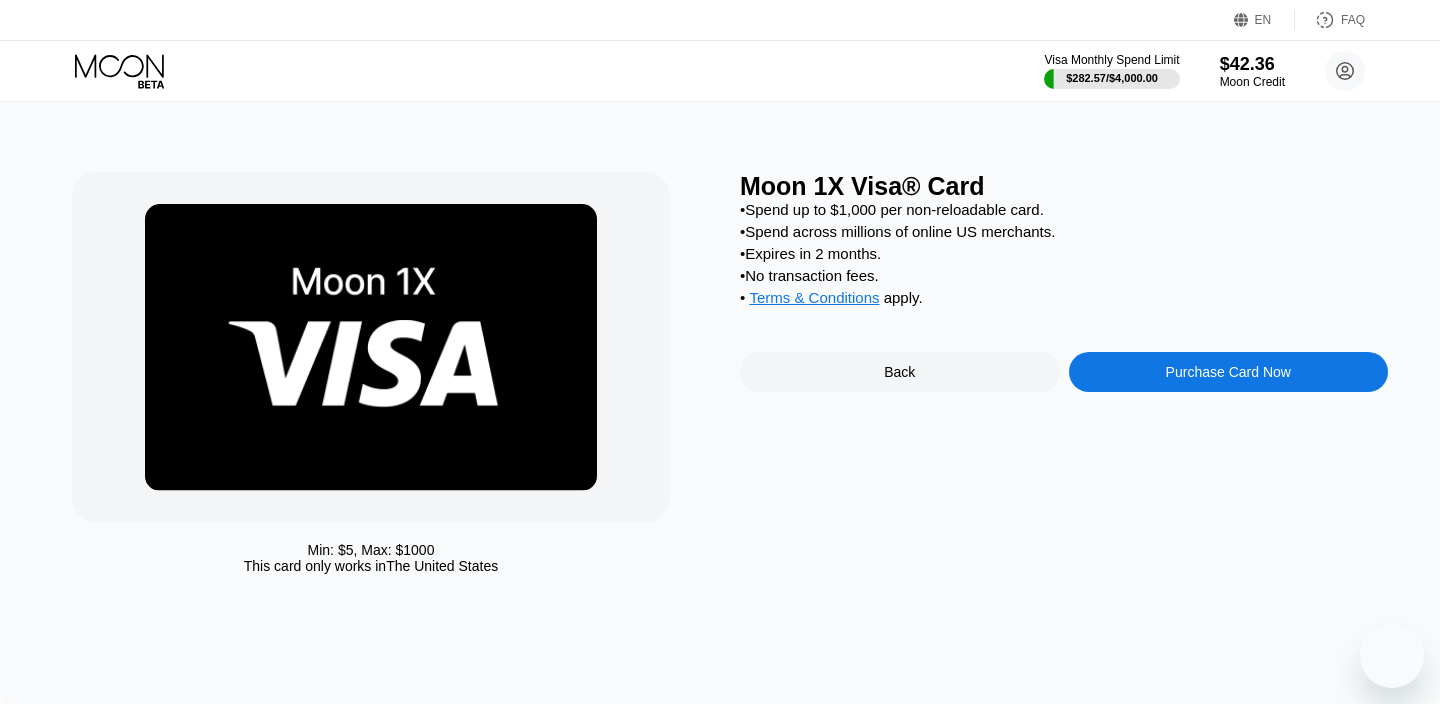 scroll, scrollTop: 0, scrollLeft: 0, axis: both 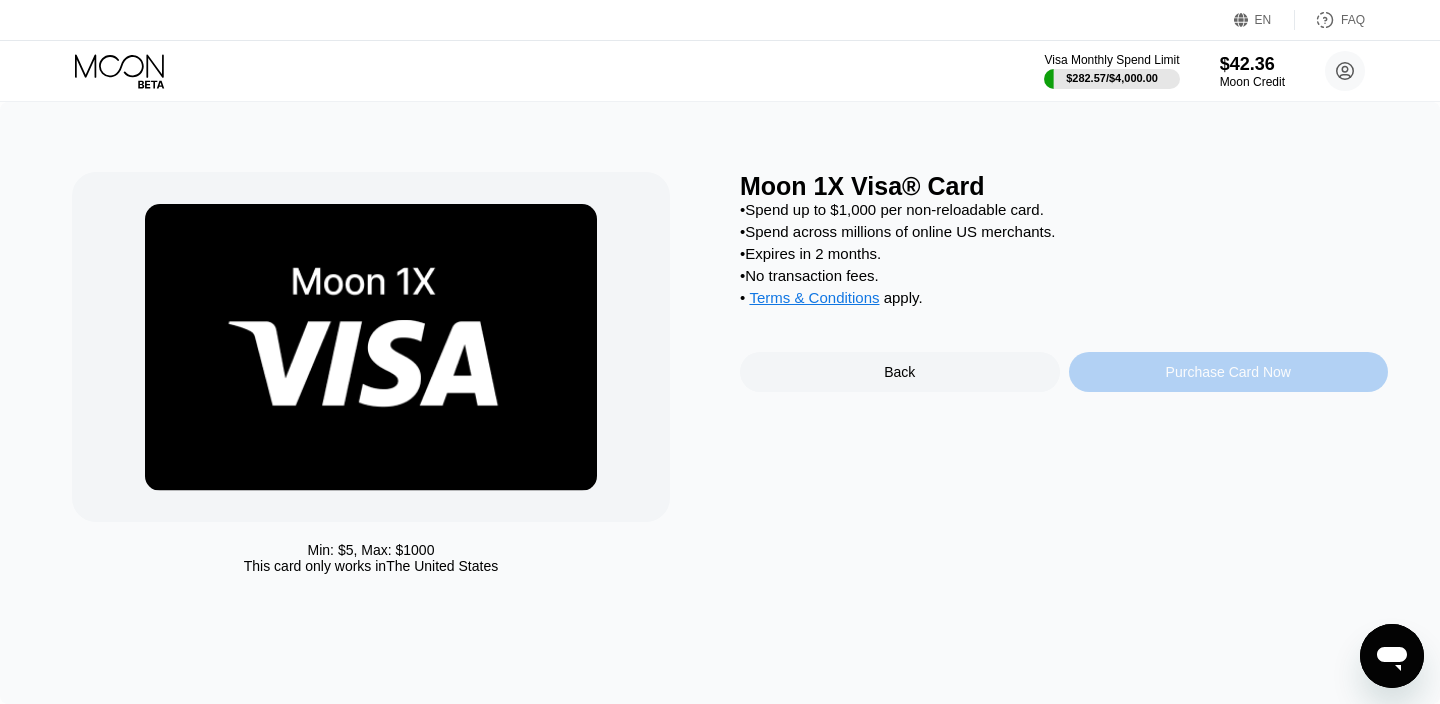 click on "Purchase Card Now" at bounding box center [1229, 372] 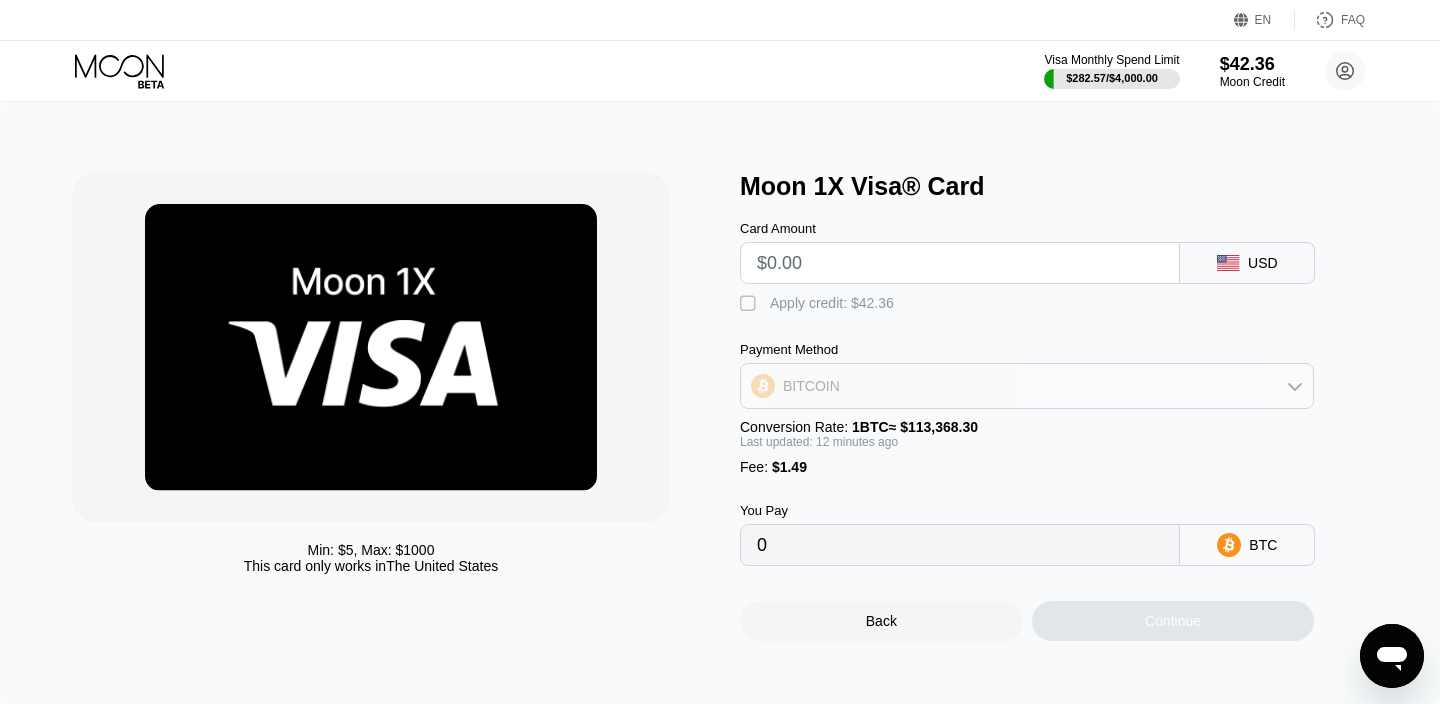 click on "BITCOIN" at bounding box center (1027, 386) 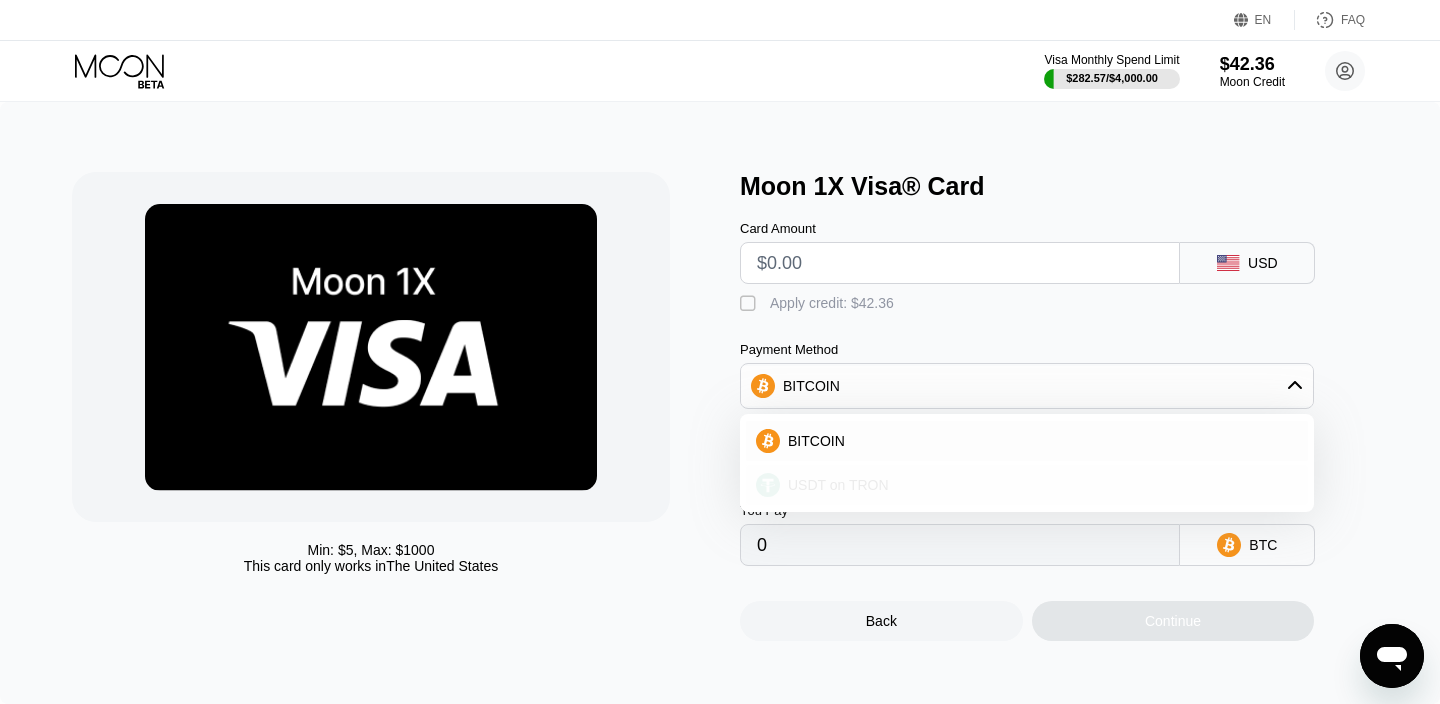 click on "USDT on TRON" at bounding box center [1039, 485] 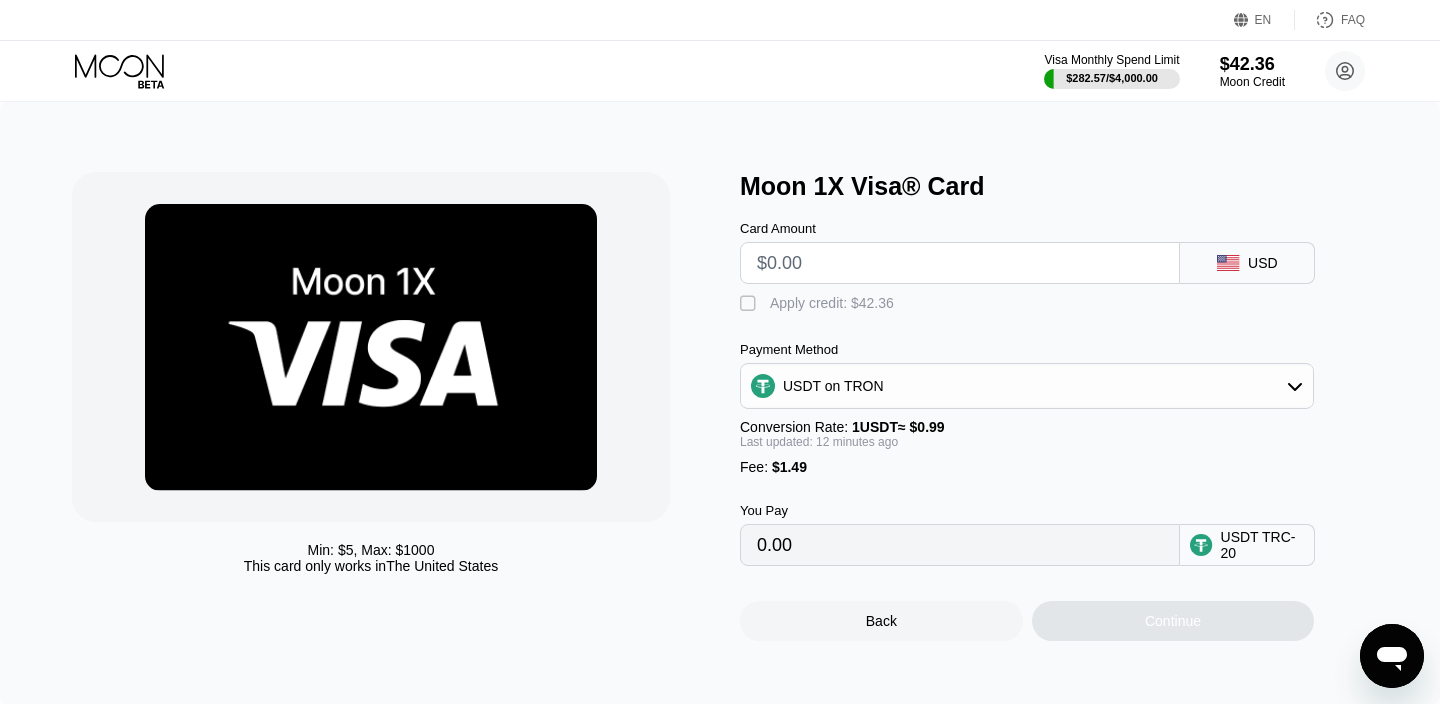 click at bounding box center [960, 263] 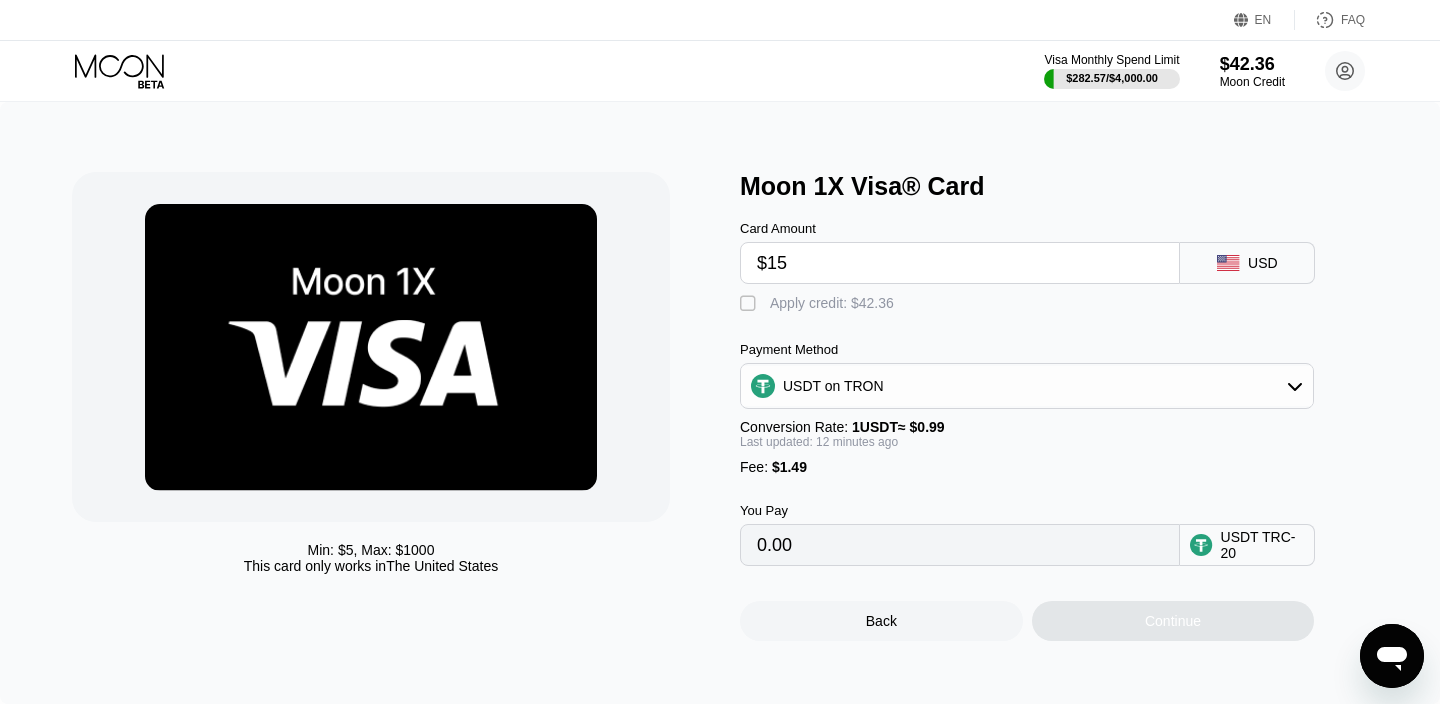 type on "$150" 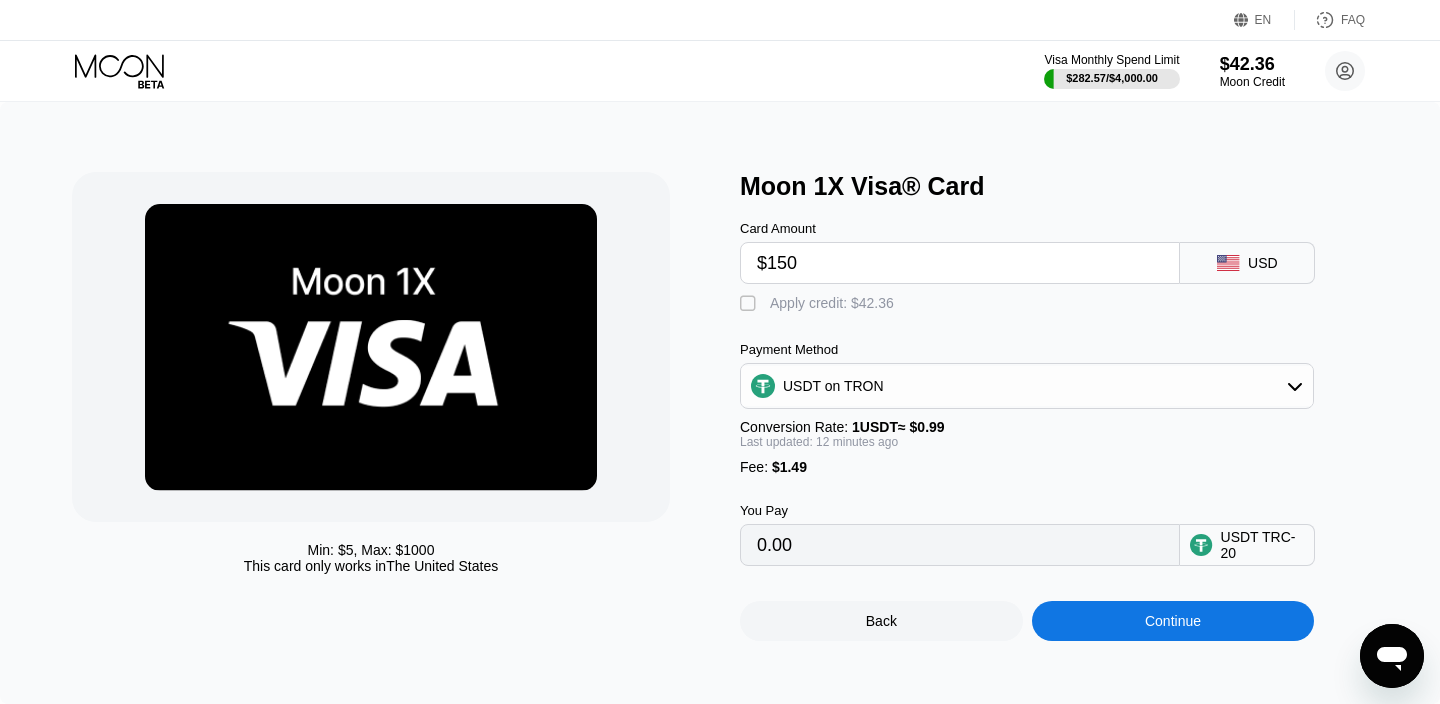 type on "153.02" 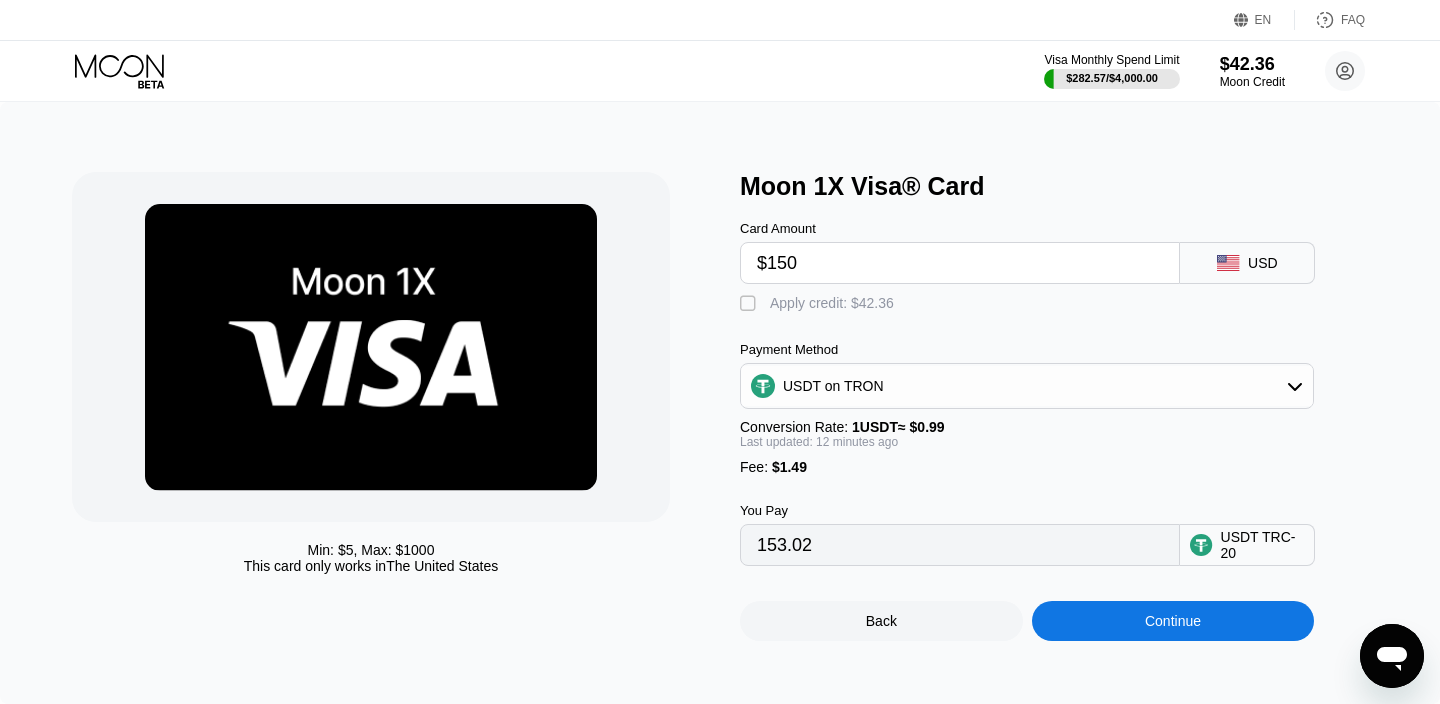 type on "$150" 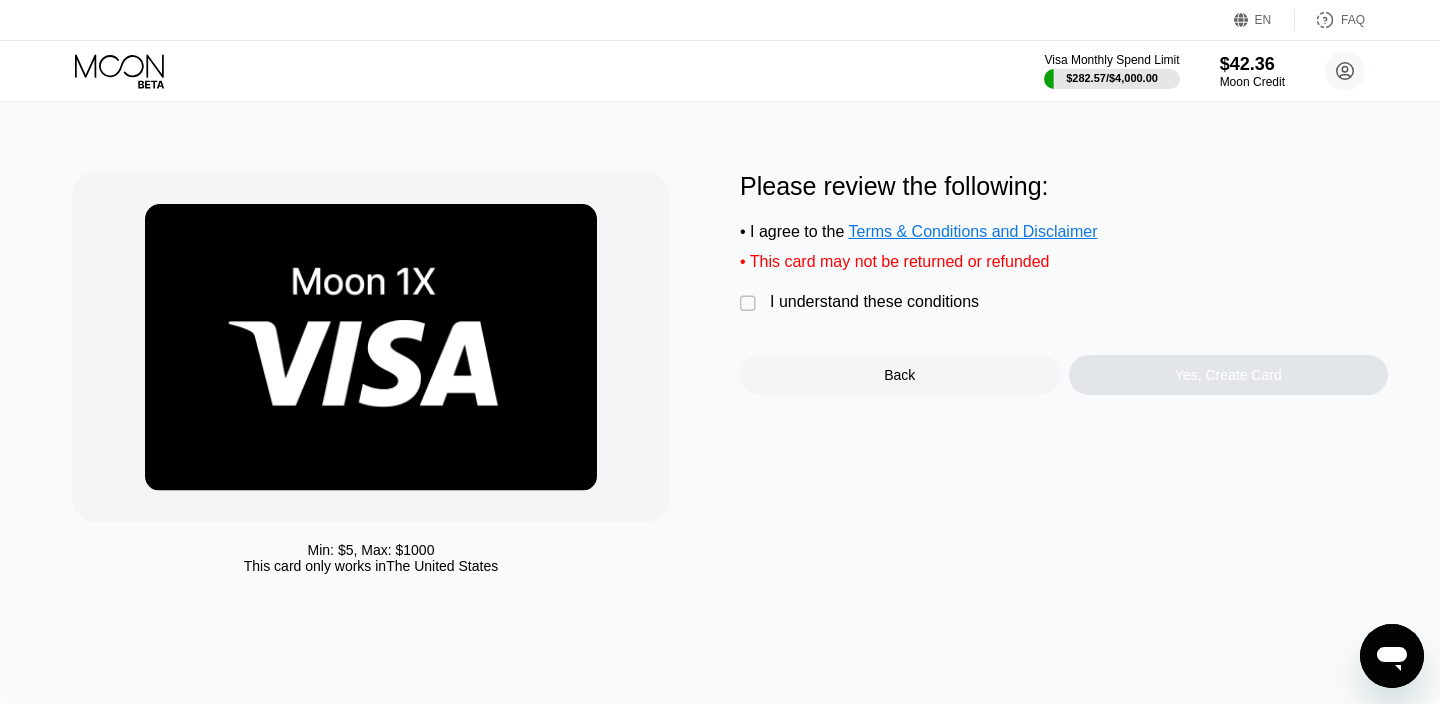 click on "Please review the following: • I agree to the   Terms & Conditions and Disclaimer • This card may not be returned or refunded  I understand these conditions Back Yes, Create Card" at bounding box center [1064, 283] 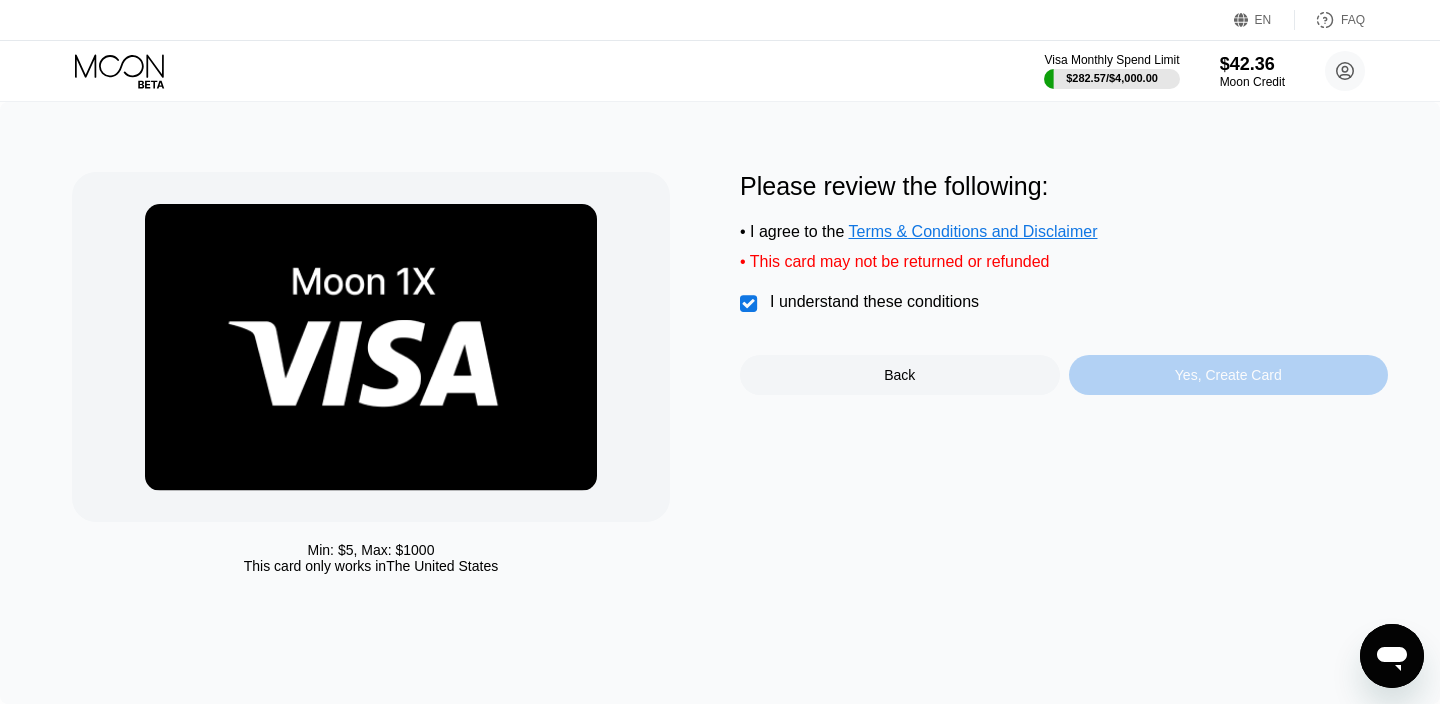 click on "Yes, Create Card" at bounding box center [1228, 375] 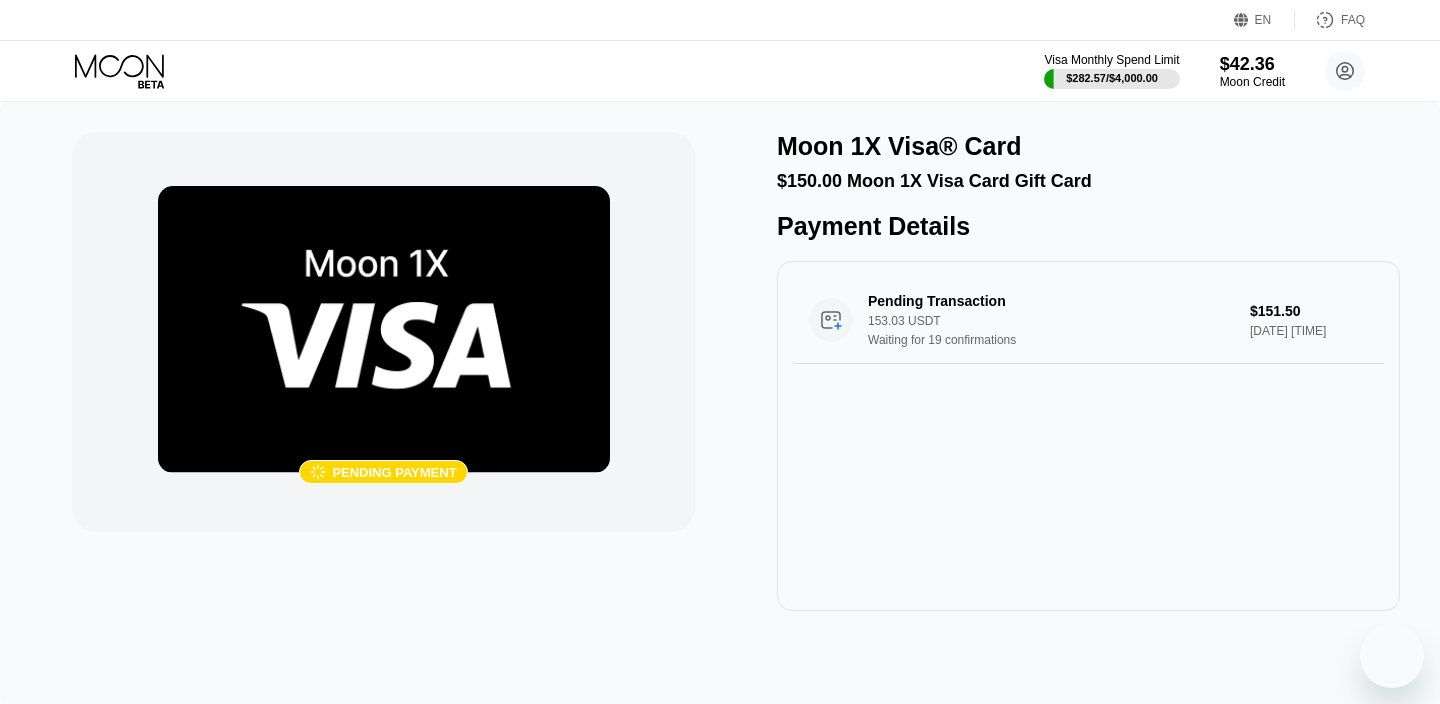 scroll, scrollTop: 0, scrollLeft: 0, axis: both 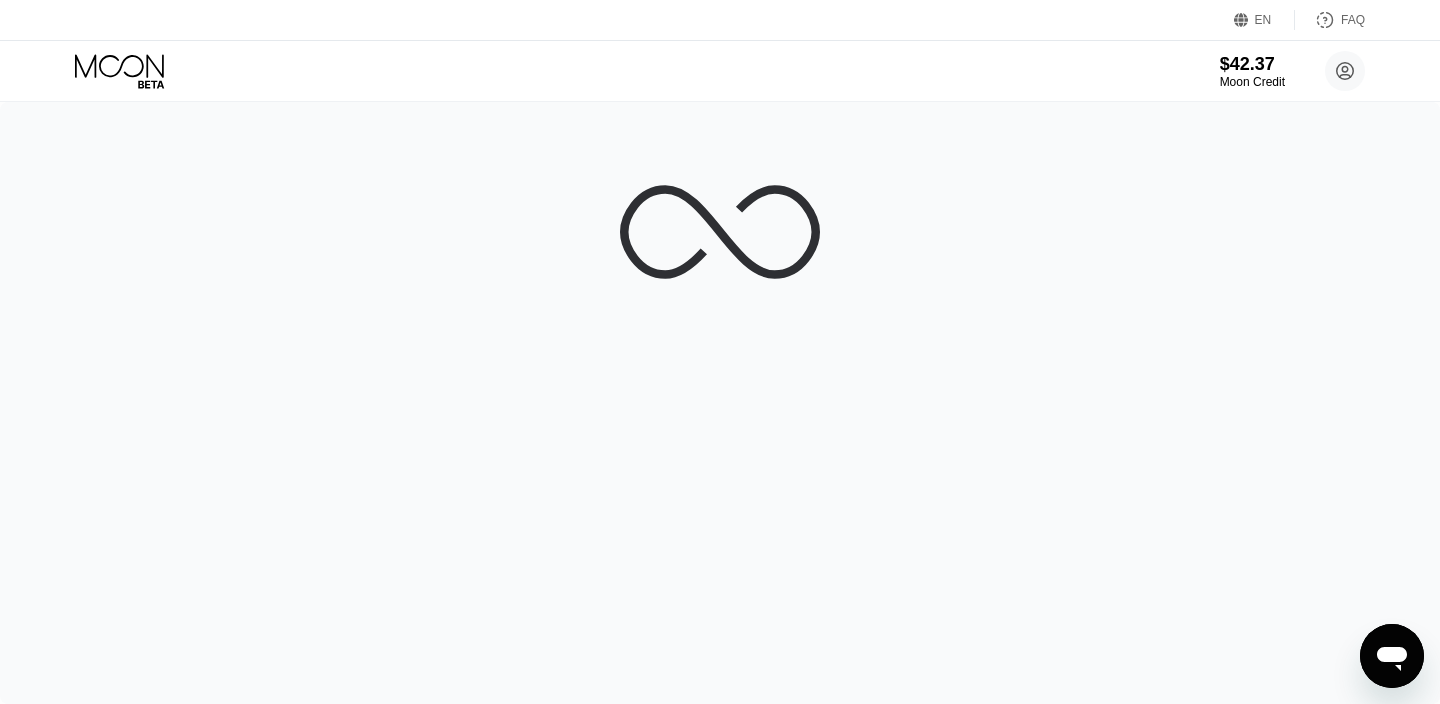 click on "$42.37 Moon Credit londrikjaa@yopmail.com  Home Settings Support Careers About Us Log out Privacy policy Terms" at bounding box center (720, 71) 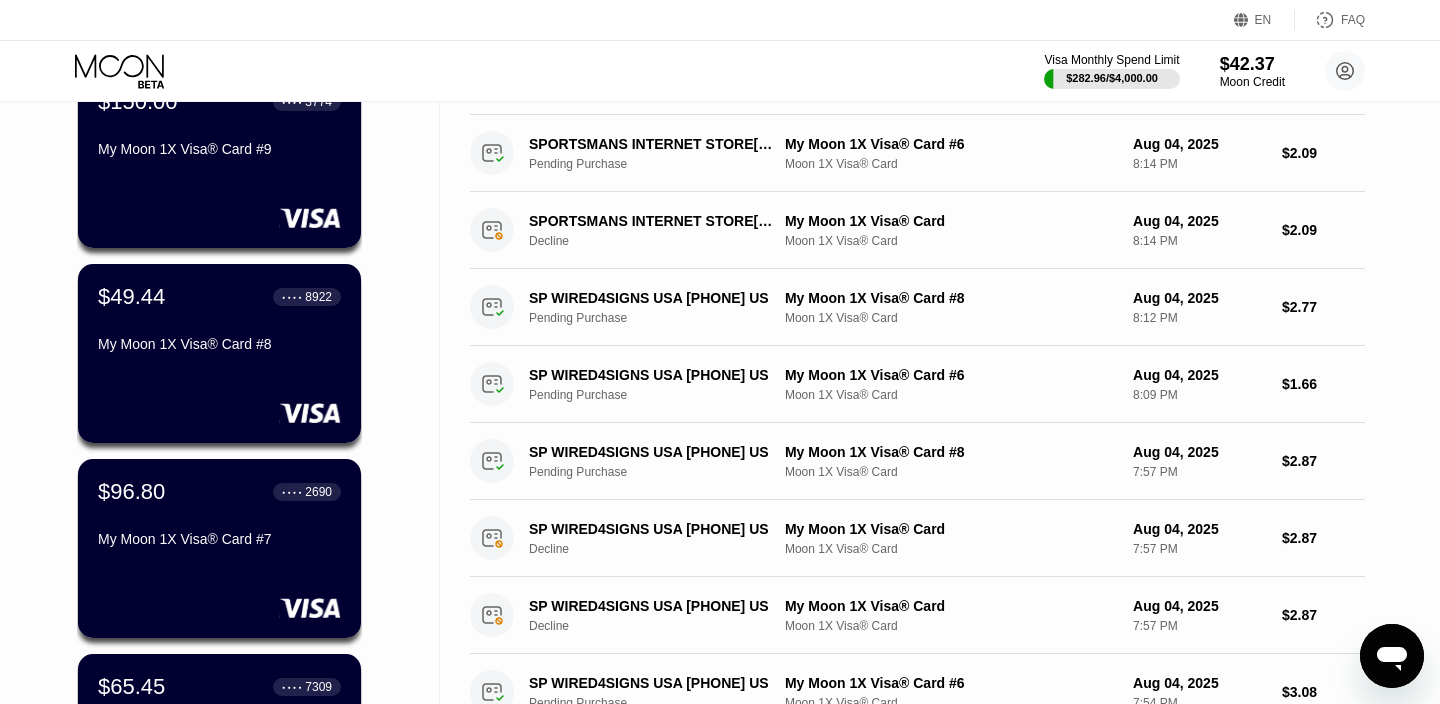 scroll, scrollTop: 100, scrollLeft: 0, axis: vertical 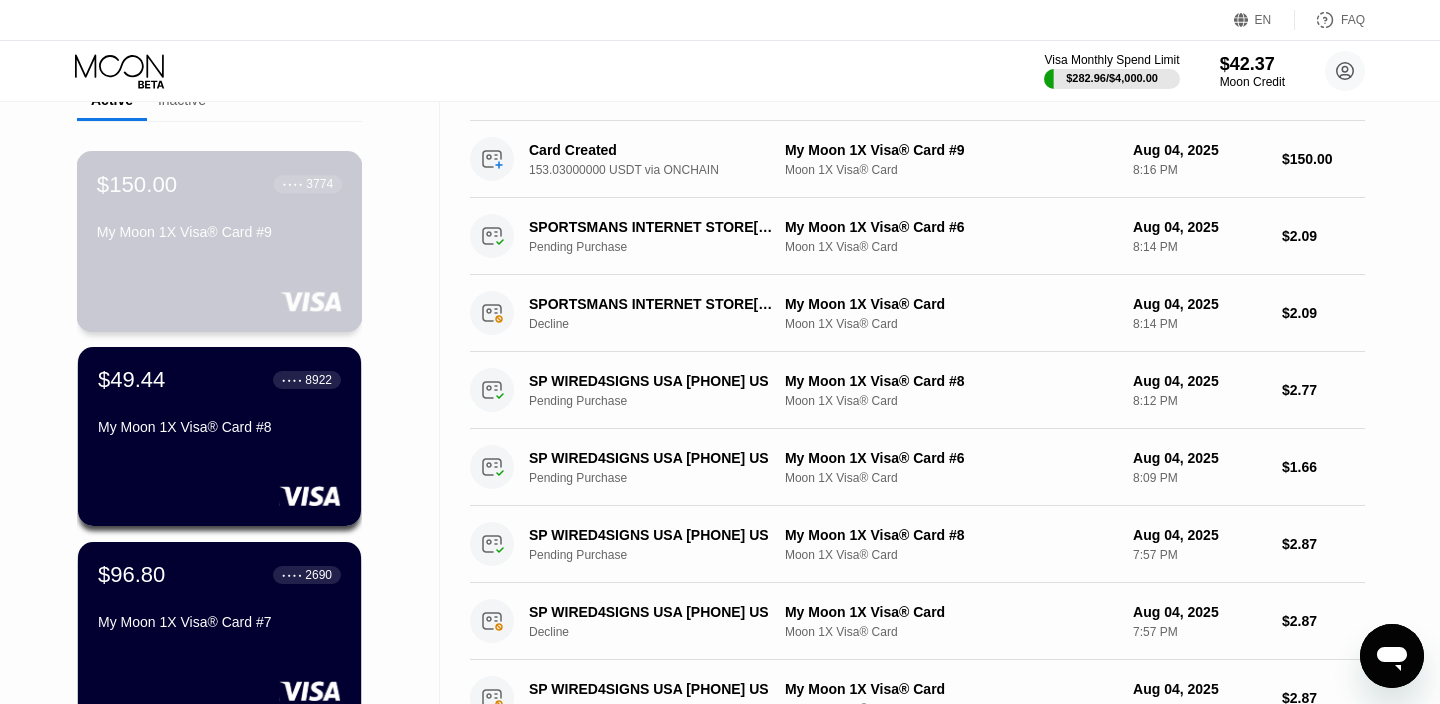 click on "My Moon 1X Visa® Card #9" at bounding box center (219, 236) 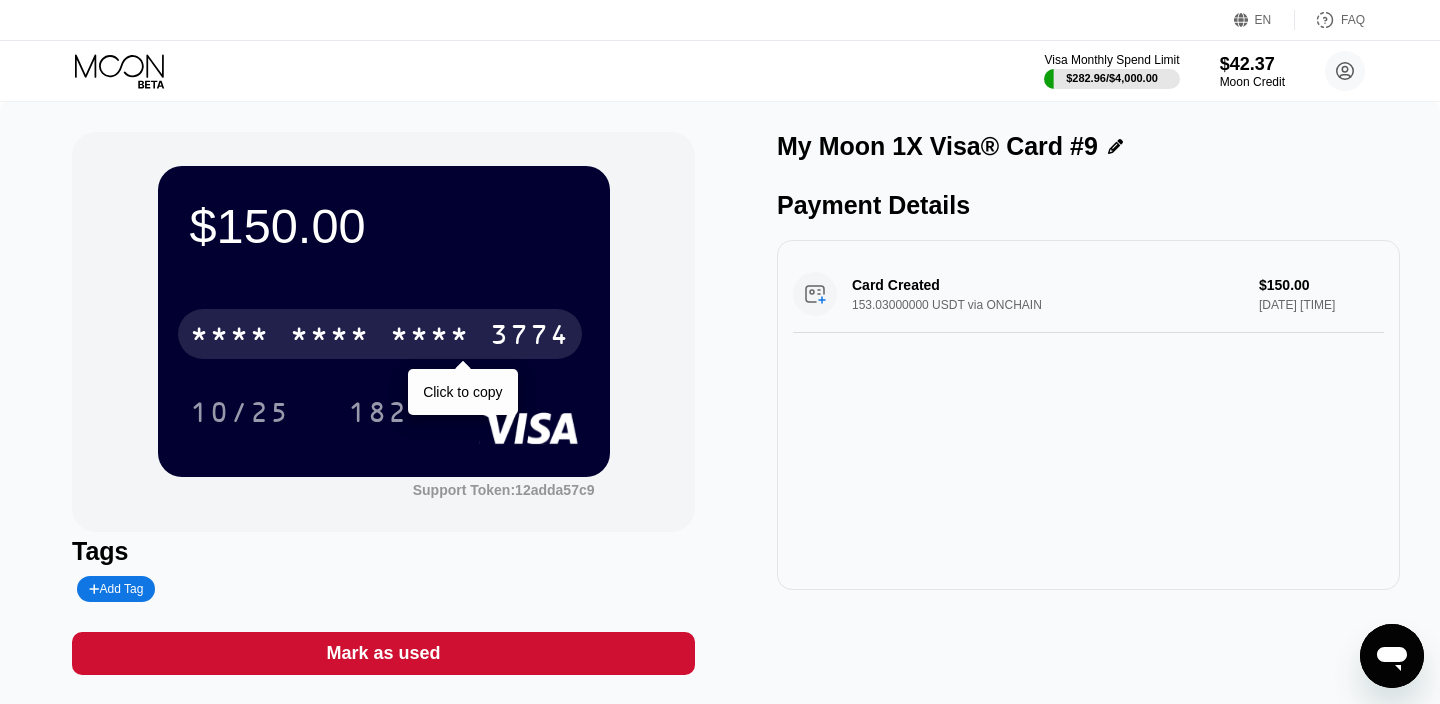 click on "* * * *" at bounding box center (430, 337) 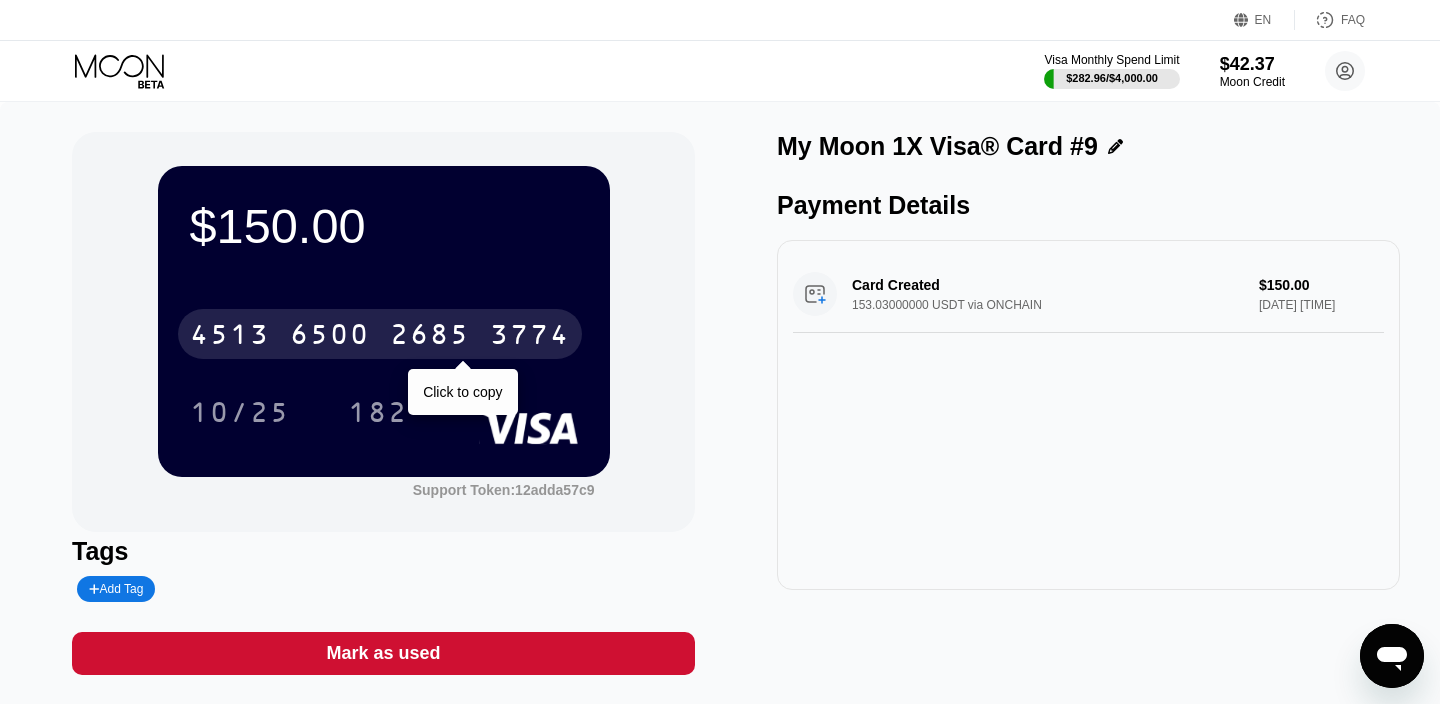 click on "6500" at bounding box center [330, 337] 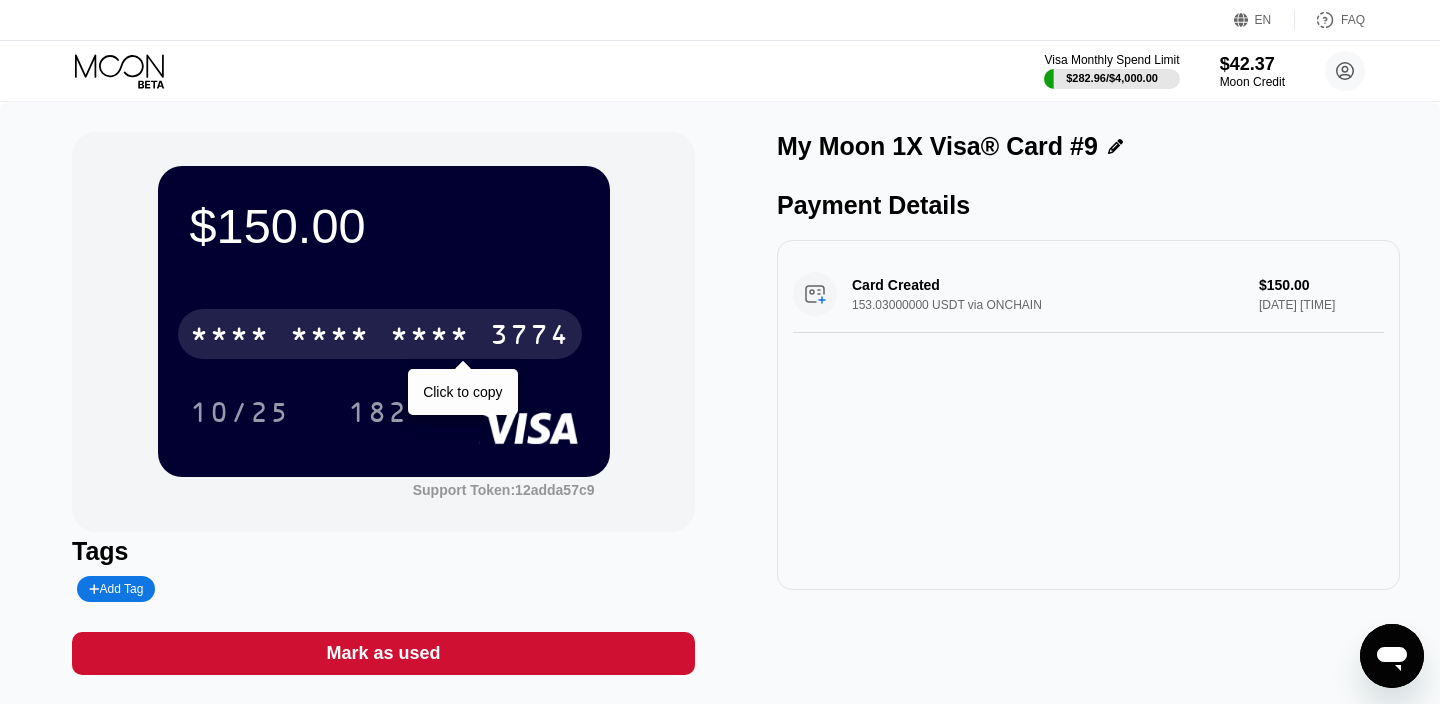 click on "* * * *" at bounding box center (430, 337) 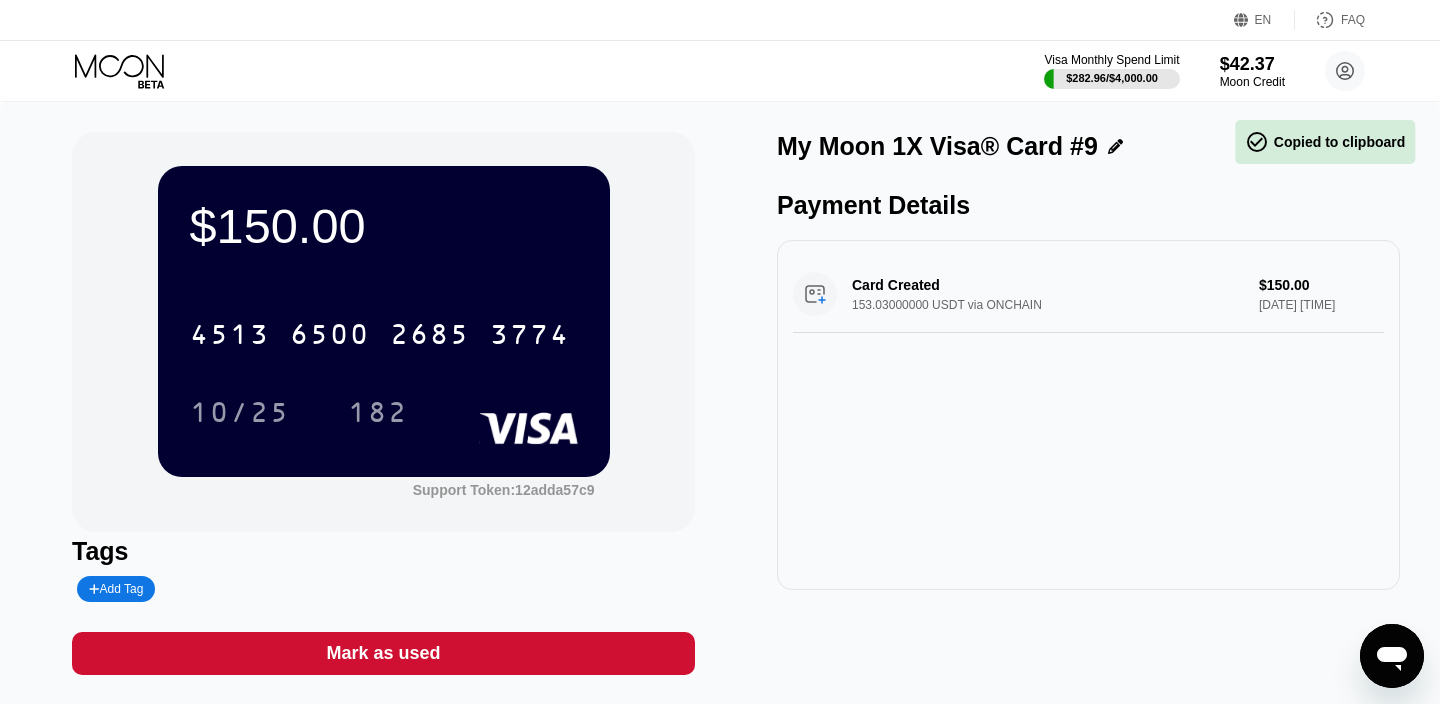 click on "182" at bounding box center (378, 415) 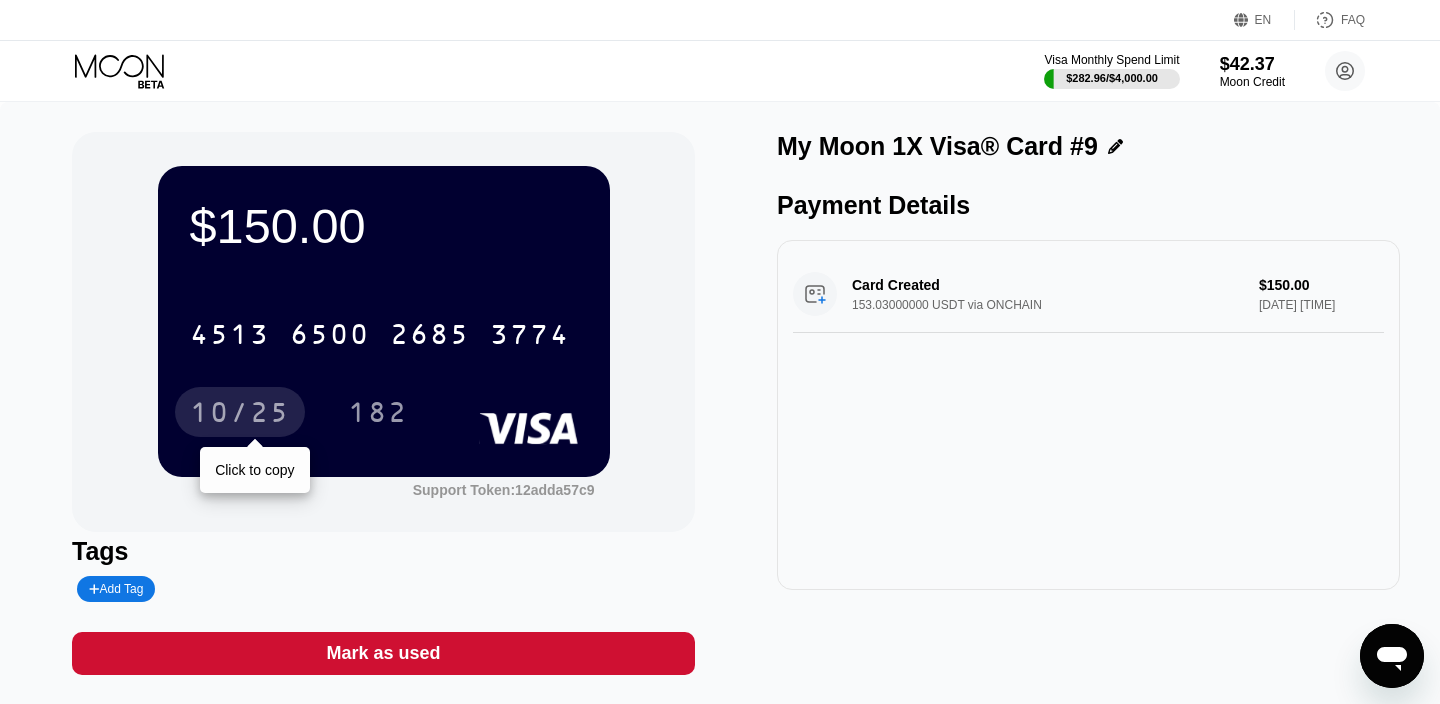 click on "10/25" at bounding box center [240, 415] 